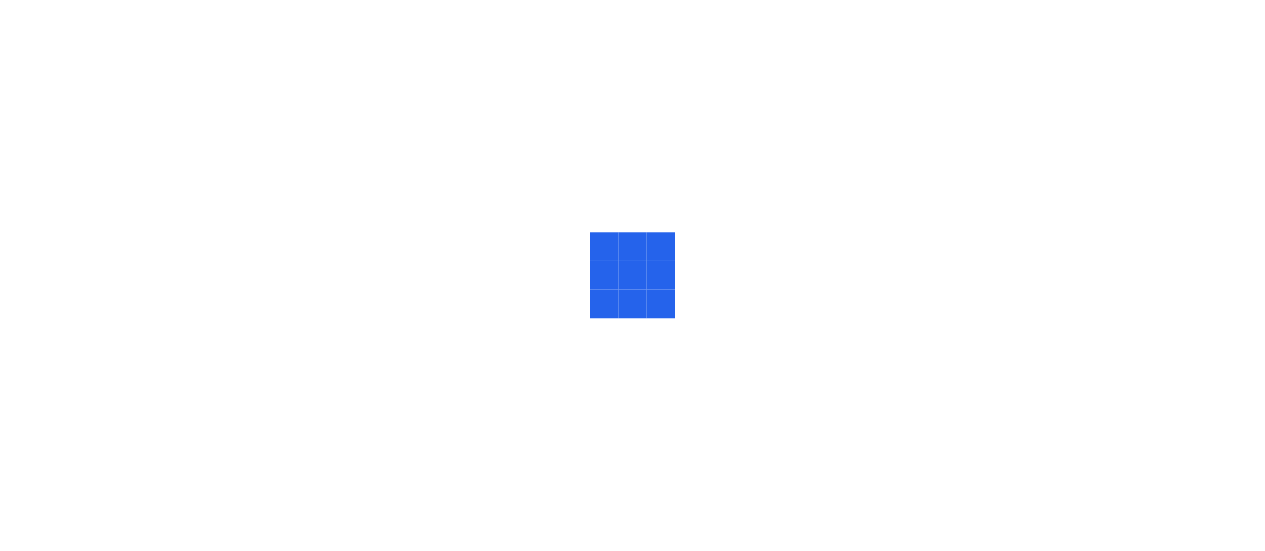 scroll, scrollTop: 0, scrollLeft: 0, axis: both 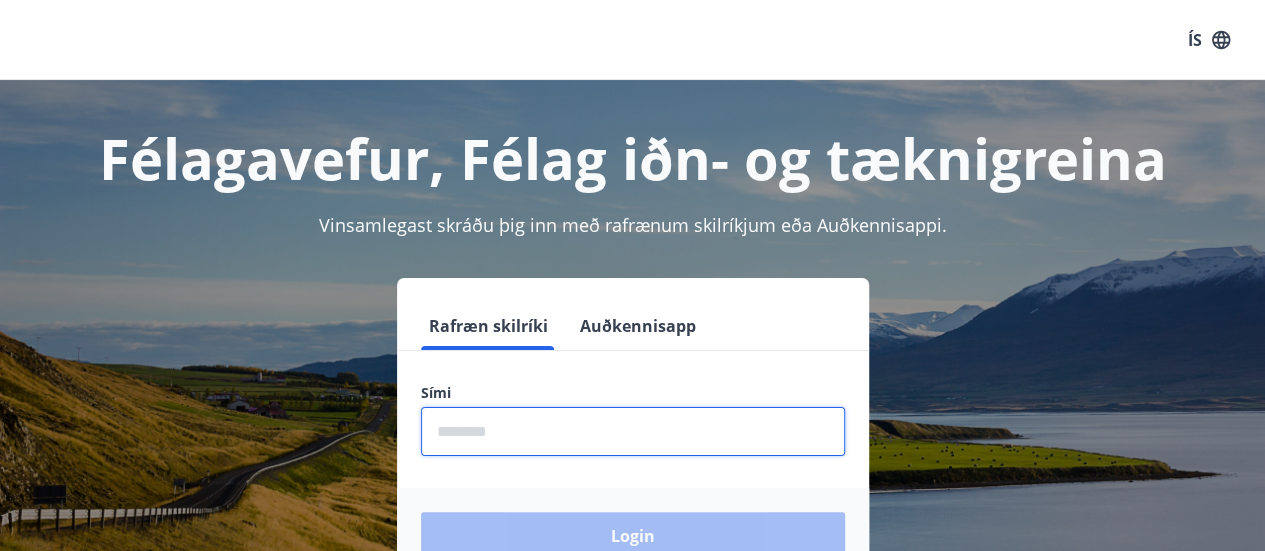 click at bounding box center [633, 431] 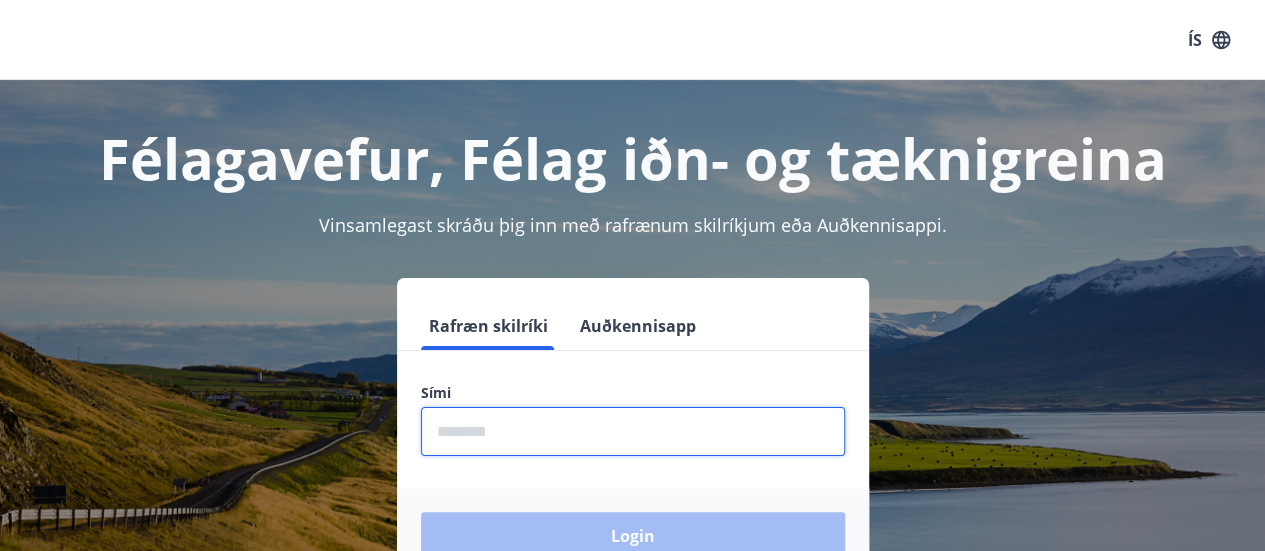 type on "********" 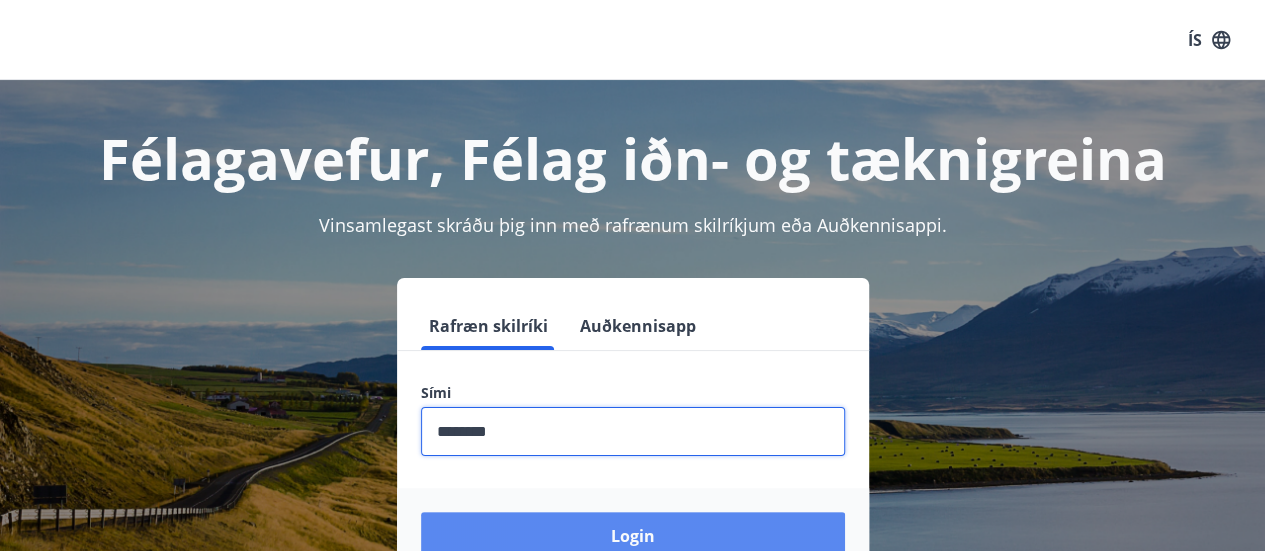click on "Login" at bounding box center (633, 536) 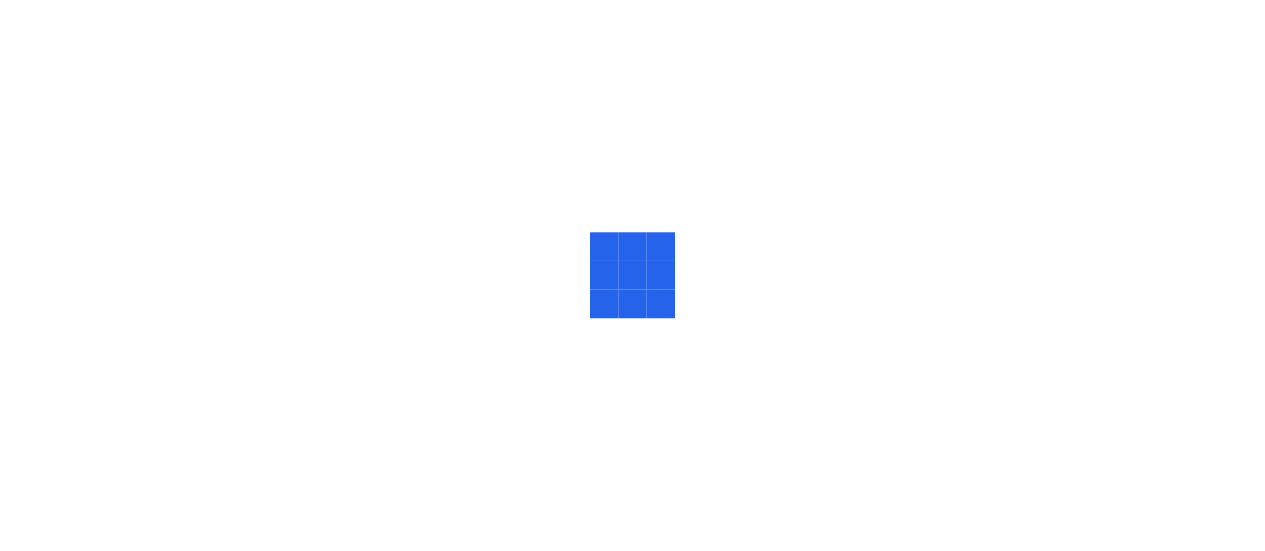 scroll, scrollTop: 0, scrollLeft: 0, axis: both 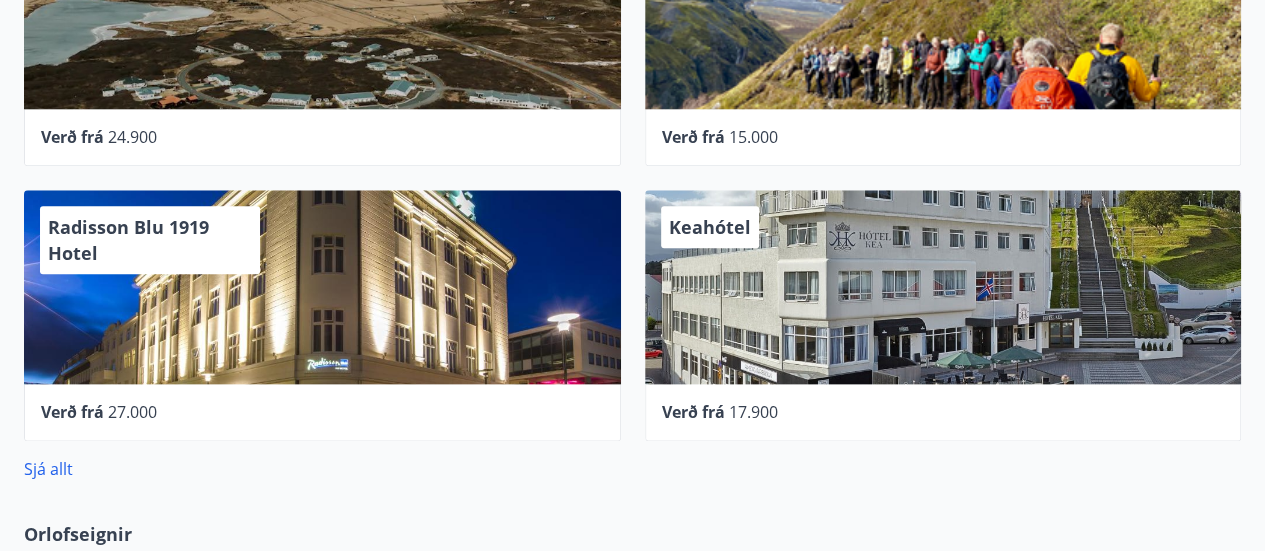 click on "Verð frá" at bounding box center (693, 412) 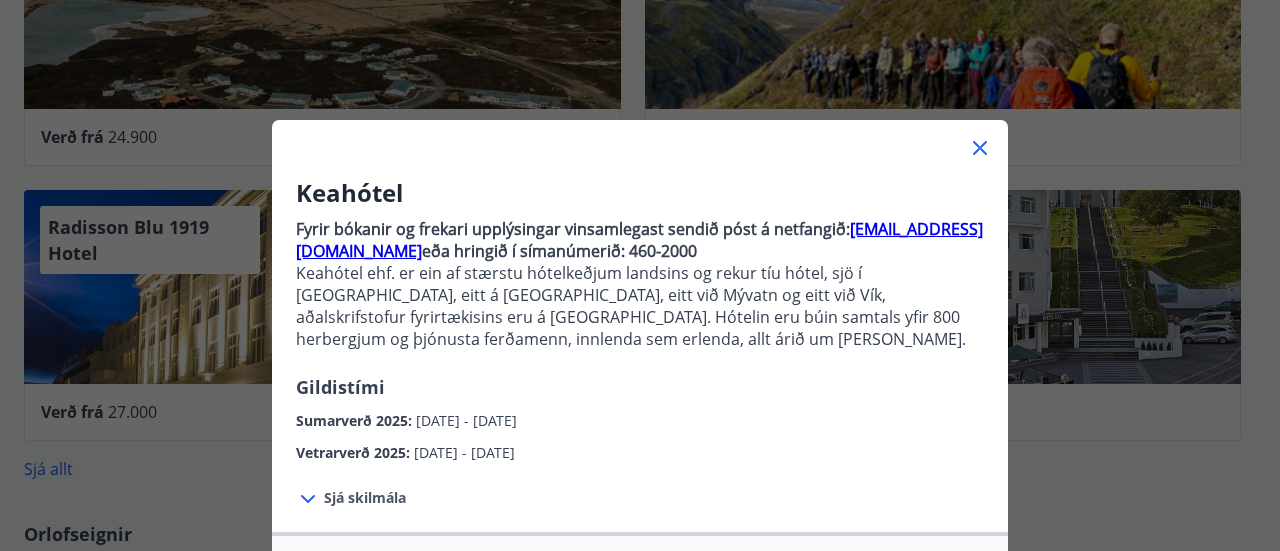 click 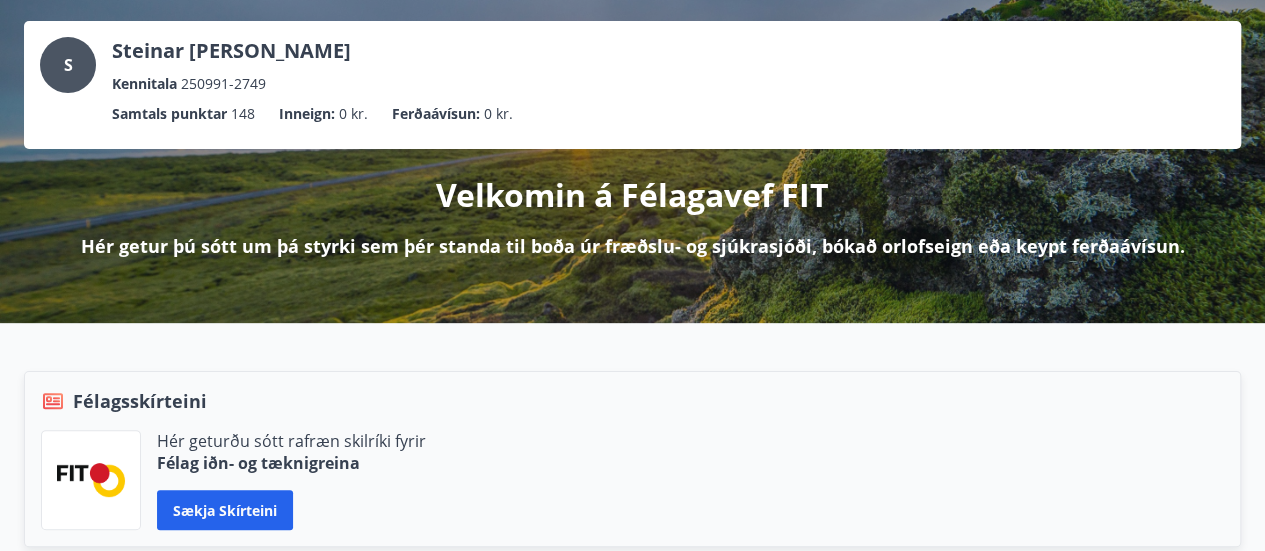 scroll, scrollTop: 0, scrollLeft: 0, axis: both 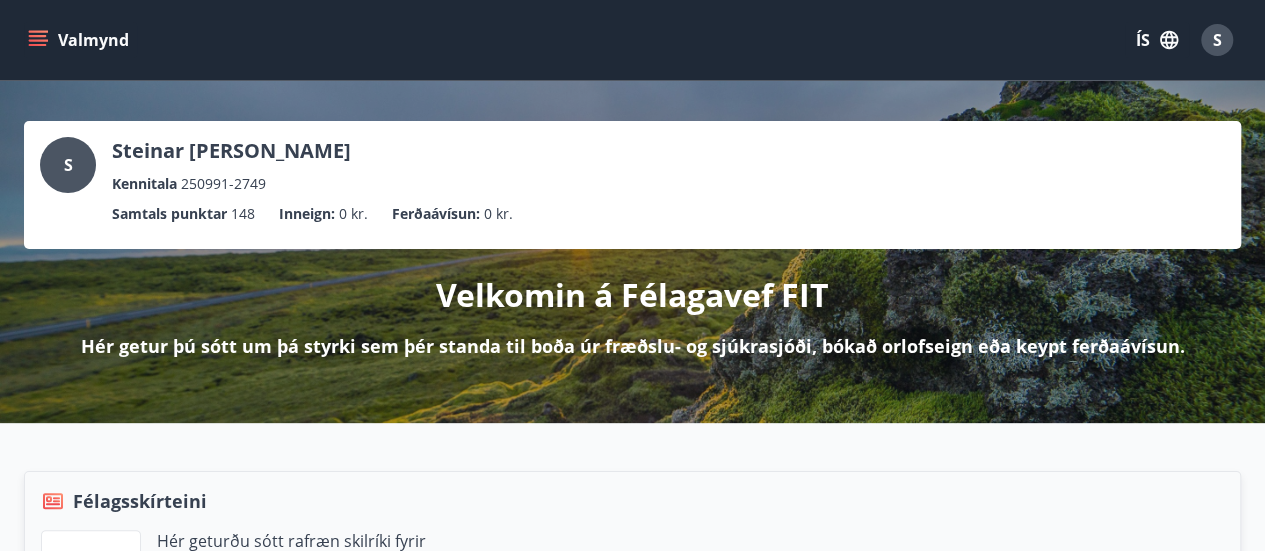 click 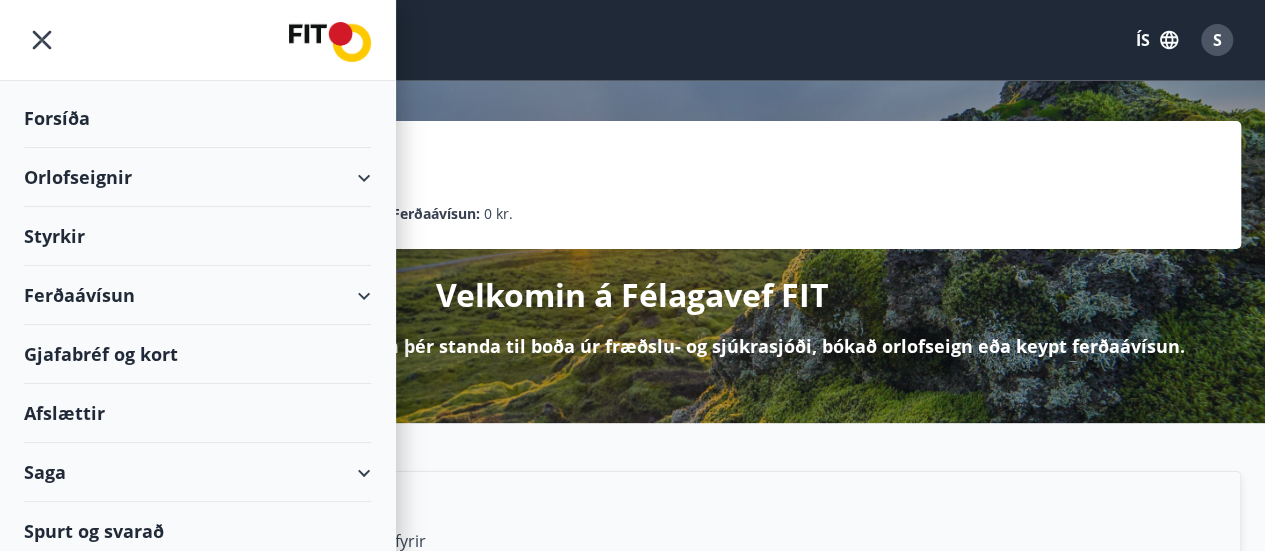 click on "Orlofseignir" at bounding box center [197, 177] 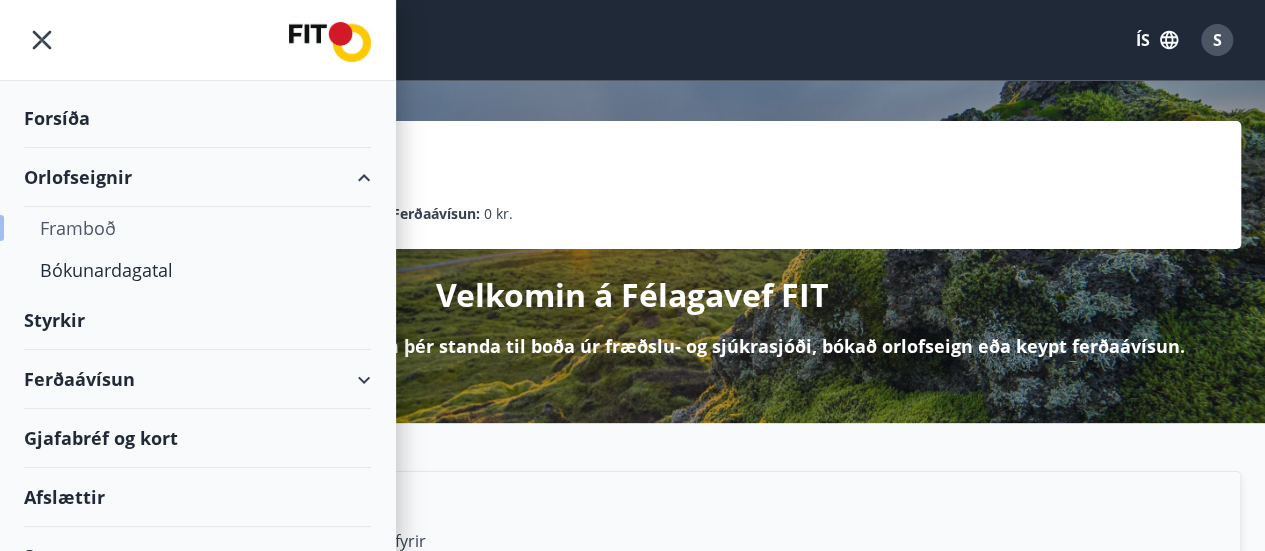 click on "Framboð" at bounding box center [197, 228] 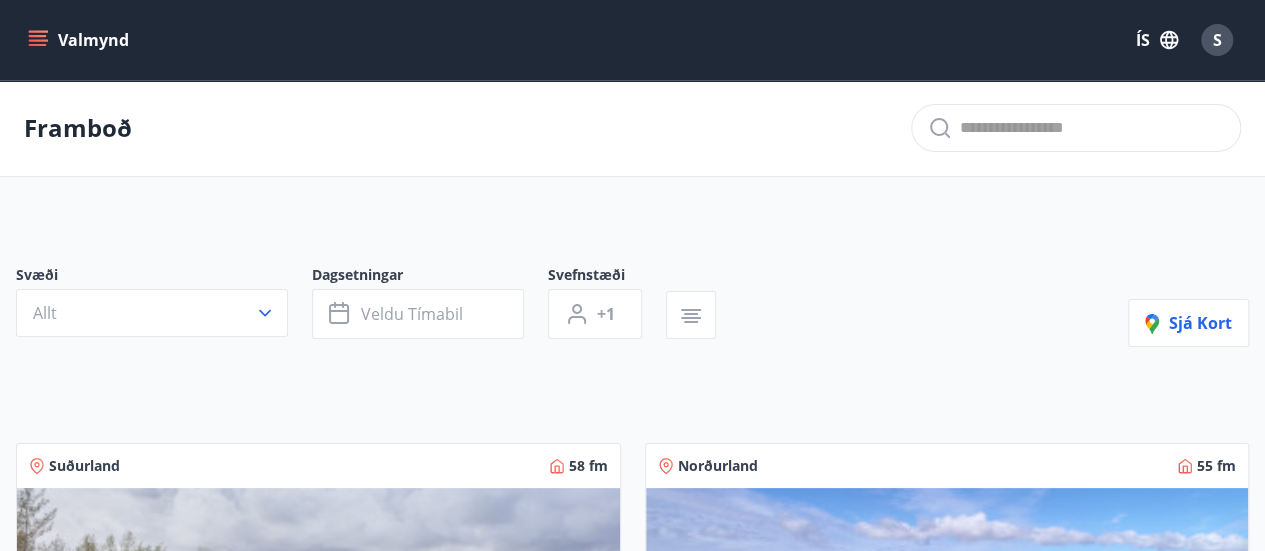 scroll, scrollTop: 100, scrollLeft: 0, axis: vertical 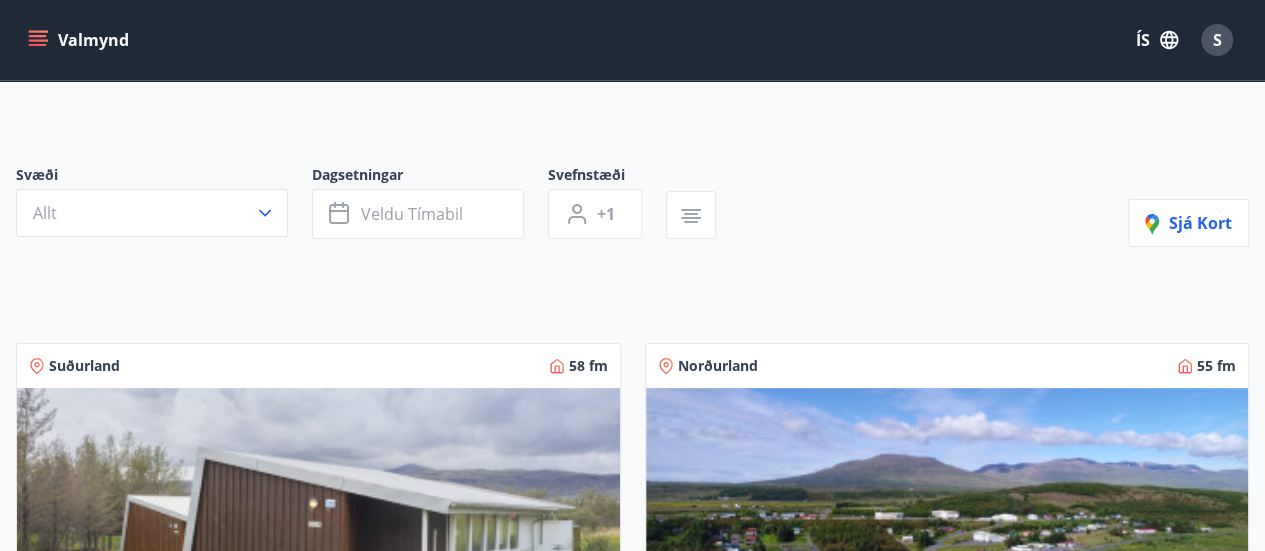 click on "Allt" at bounding box center [152, 213] 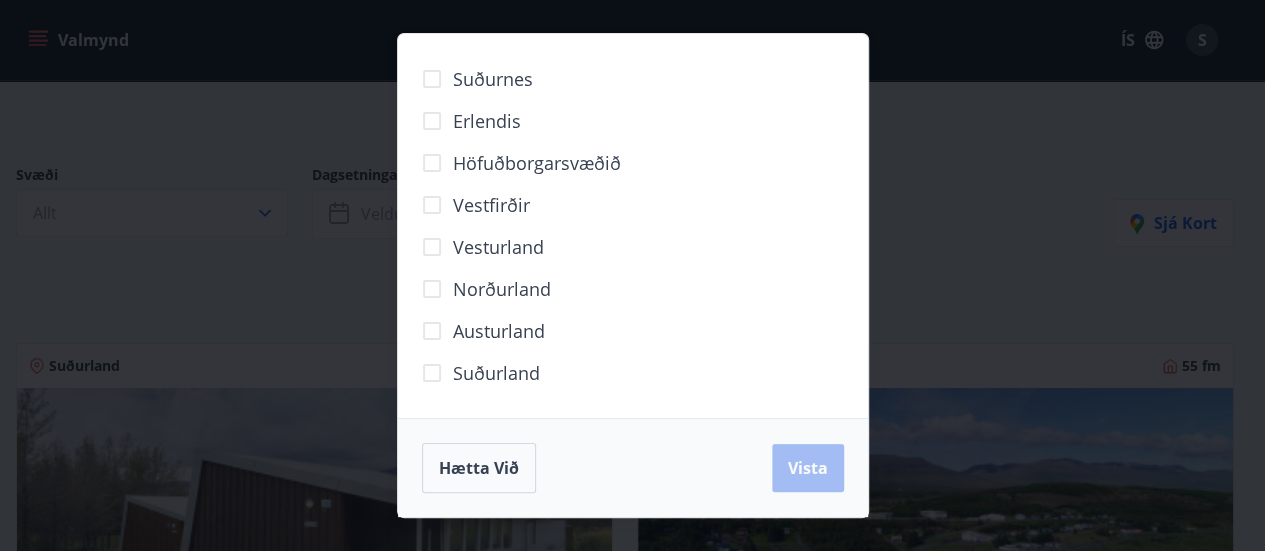 click on "Suðurnes Erlendis Höfuðborgarsvæðið Vestfirðir Vesturland Norðurland Austurland Suðurland Hætta við Vista" at bounding box center (632, 275) 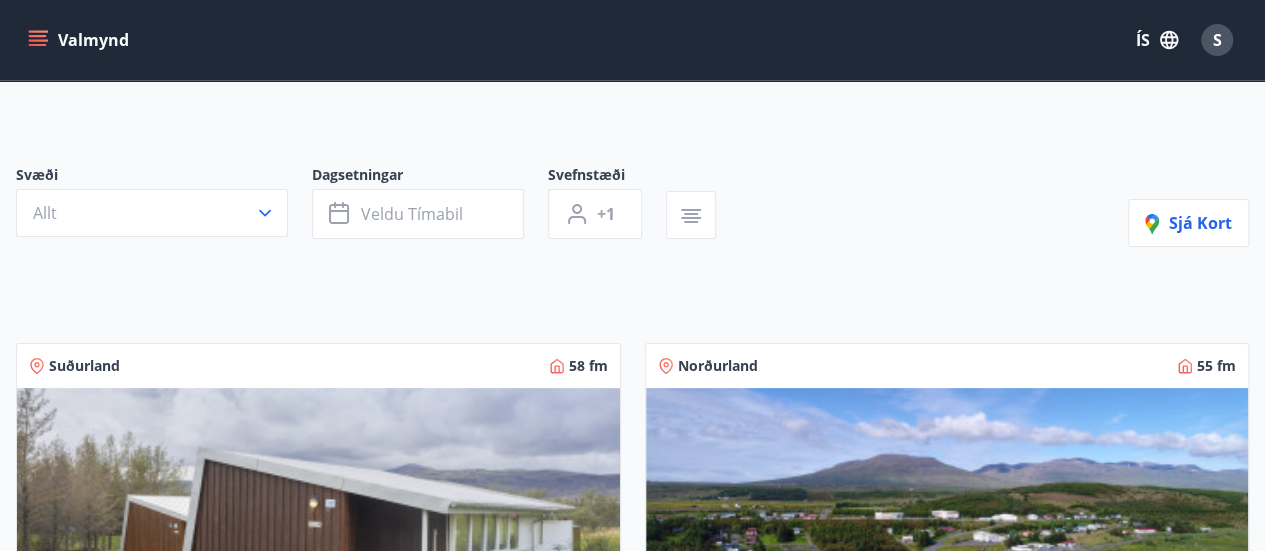 click on "Allt" at bounding box center (152, 213) 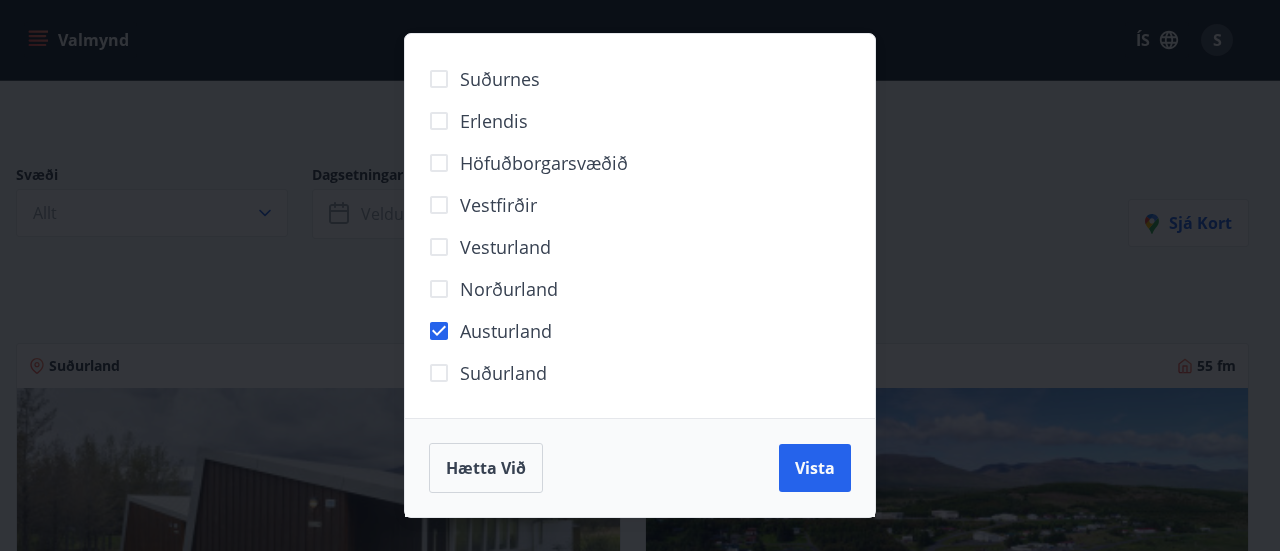 click on "Vista" at bounding box center [815, 468] 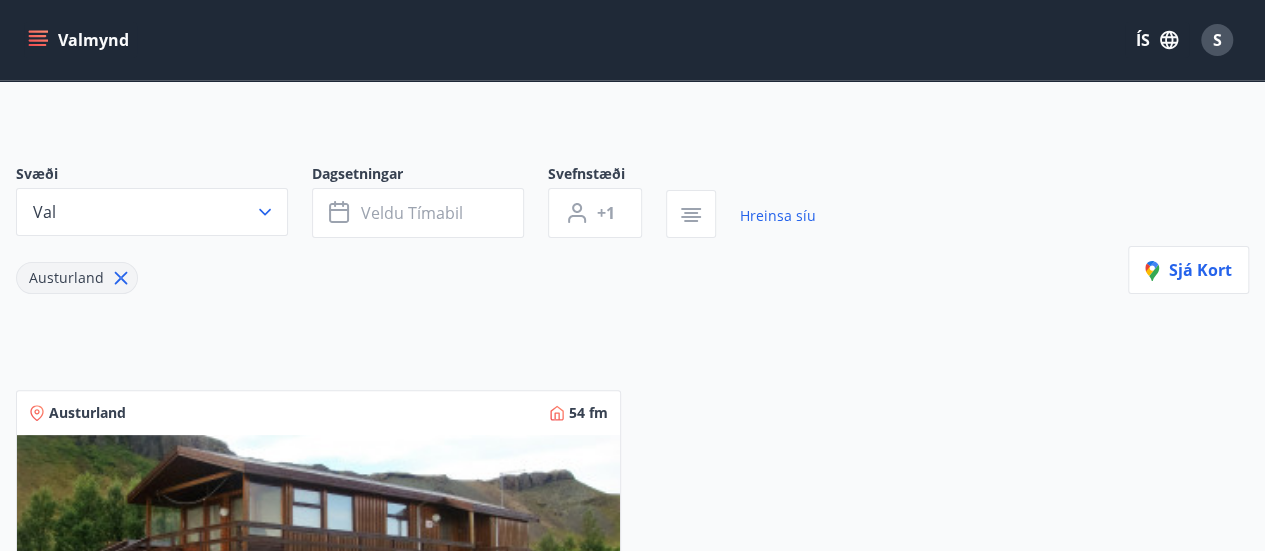 scroll, scrollTop: 100, scrollLeft: 0, axis: vertical 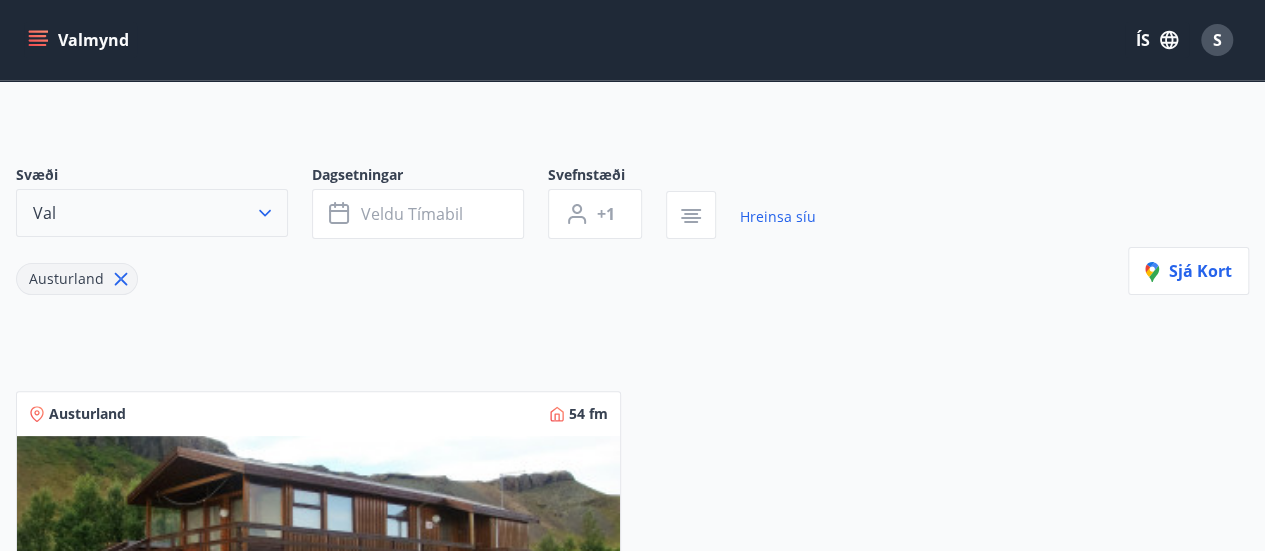 click on "Val" at bounding box center [152, 213] 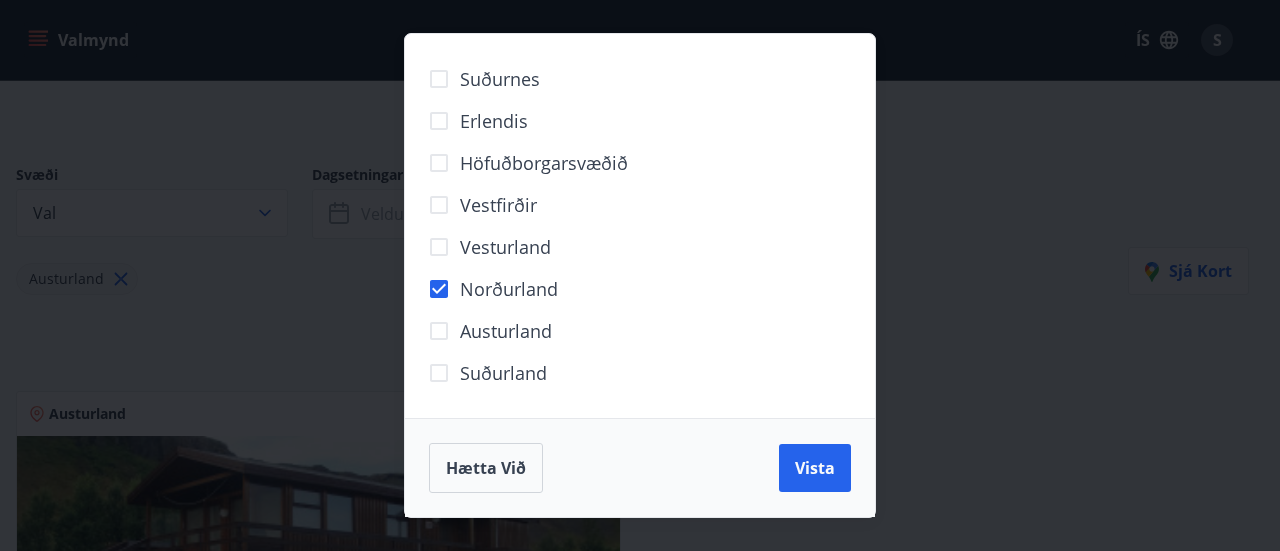 click on "Vista" at bounding box center [815, 468] 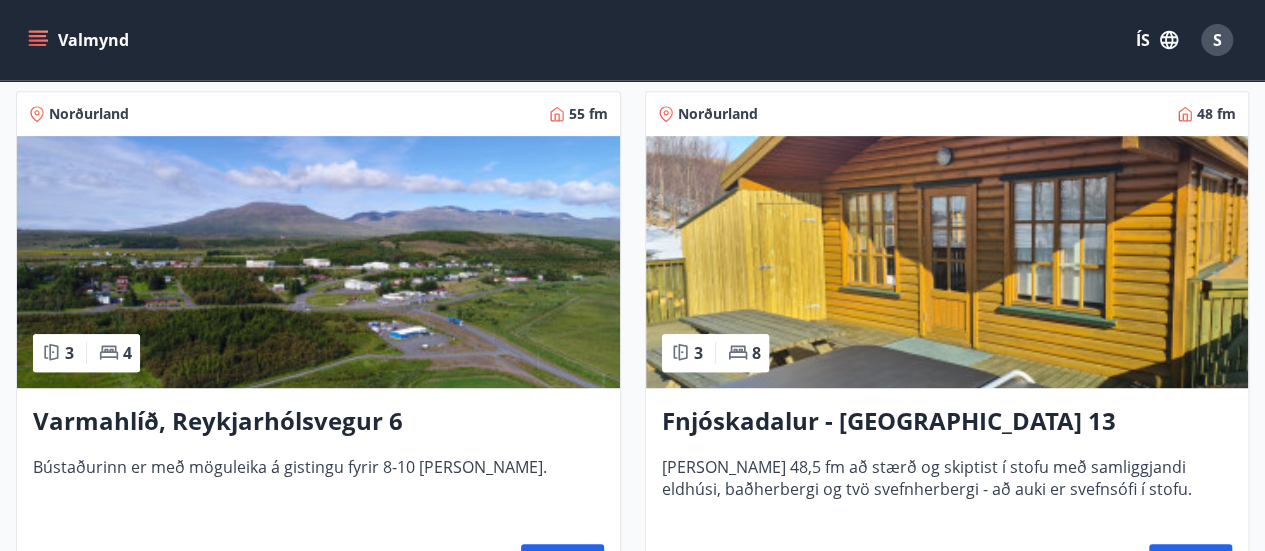 scroll, scrollTop: 400, scrollLeft: 0, axis: vertical 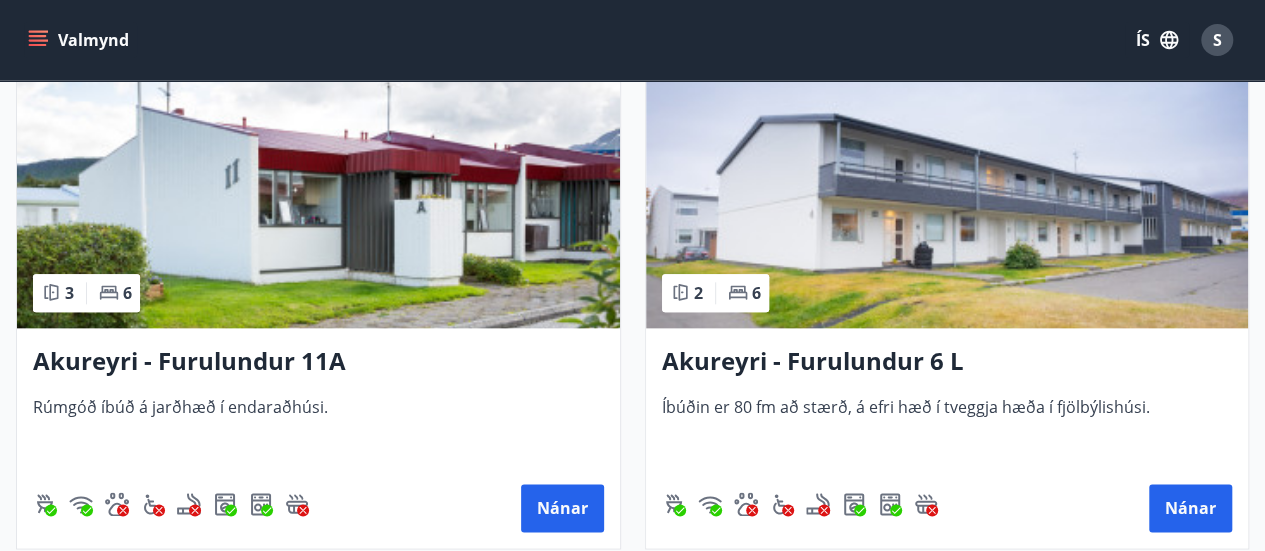 click on "Akureyri - Furulundur 11A" at bounding box center (318, 362) 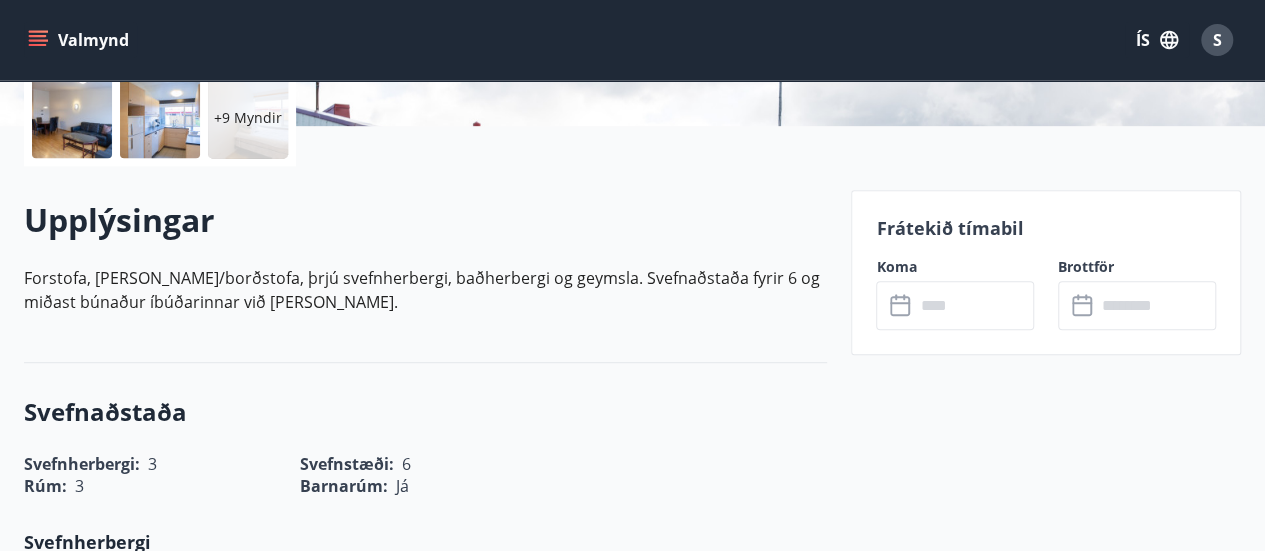 scroll, scrollTop: 500, scrollLeft: 0, axis: vertical 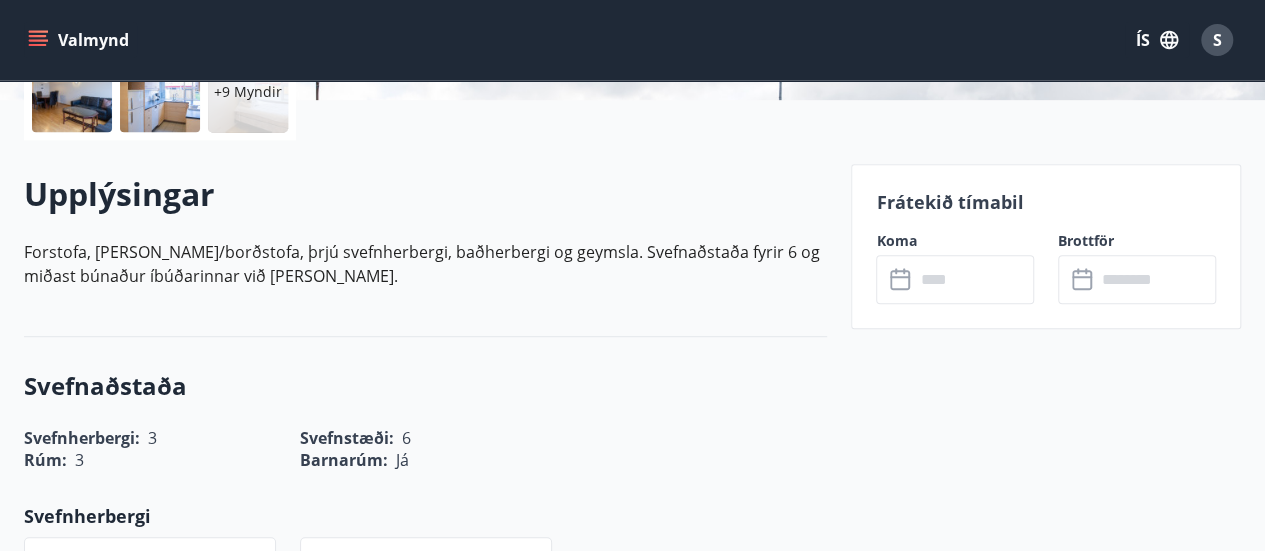 drag, startPoint x: 436, startPoint y: 363, endPoint x: 353, endPoint y: 331, distance: 88.95505 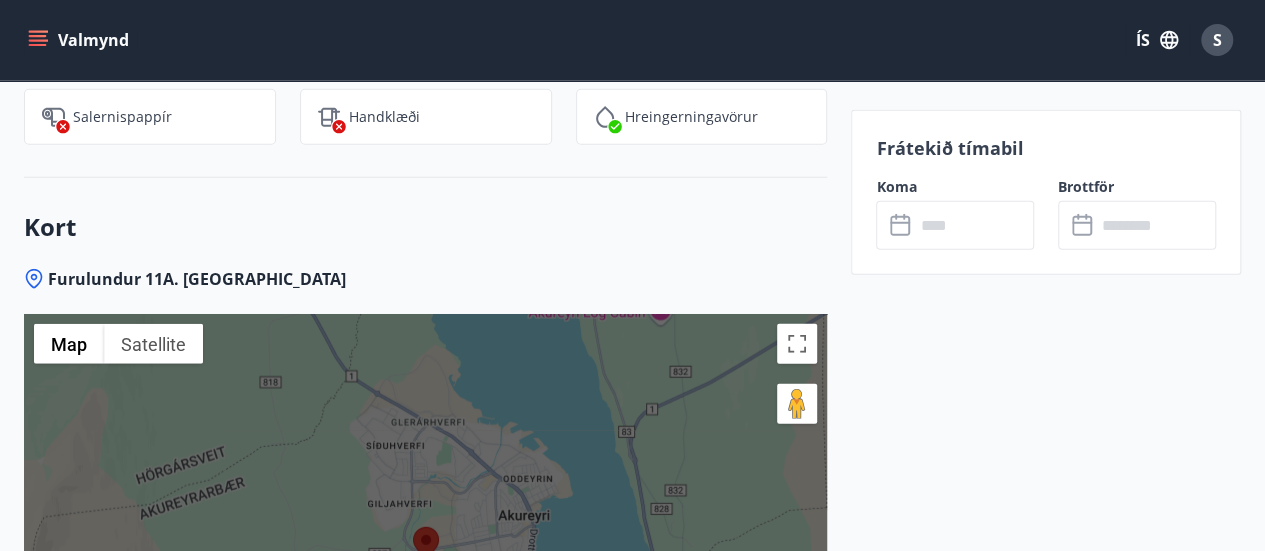 scroll, scrollTop: 2700, scrollLeft: 0, axis: vertical 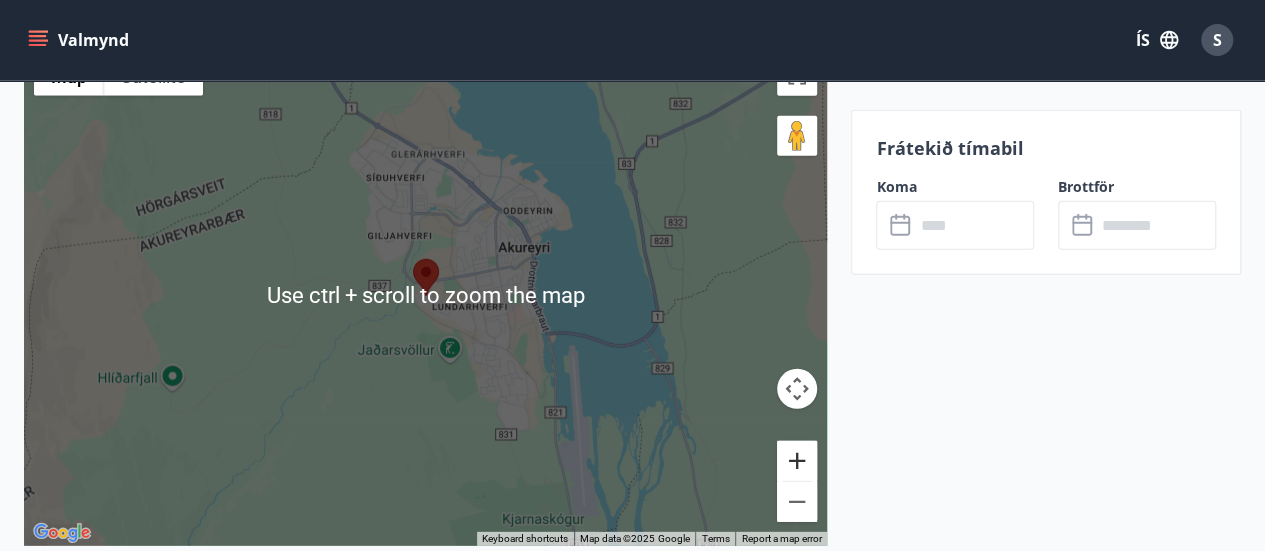 click at bounding box center [797, 461] 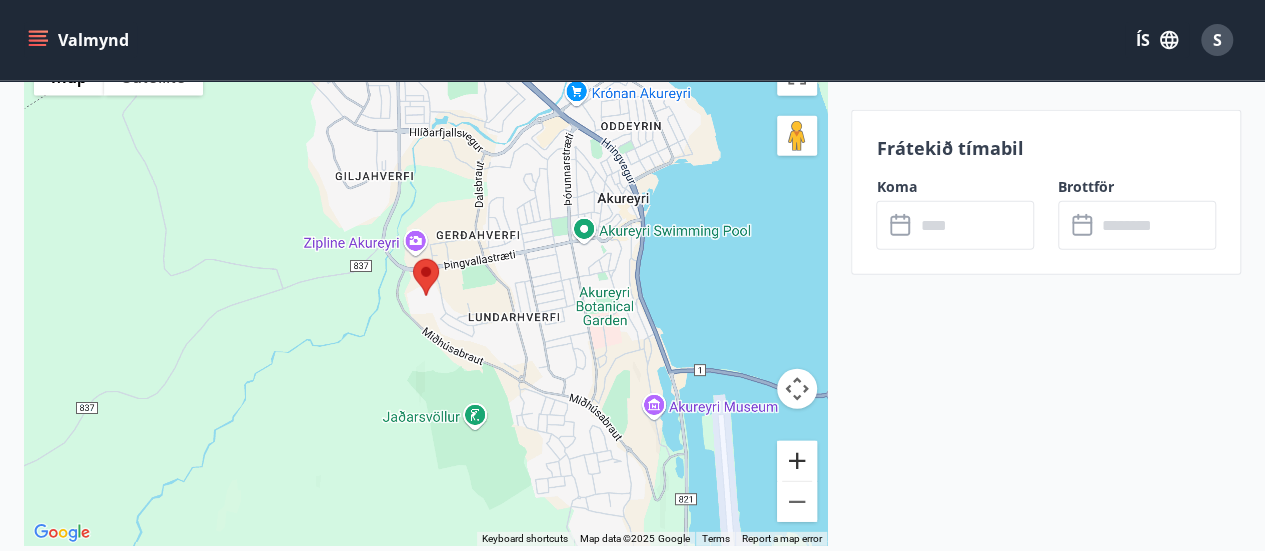click at bounding box center (797, 461) 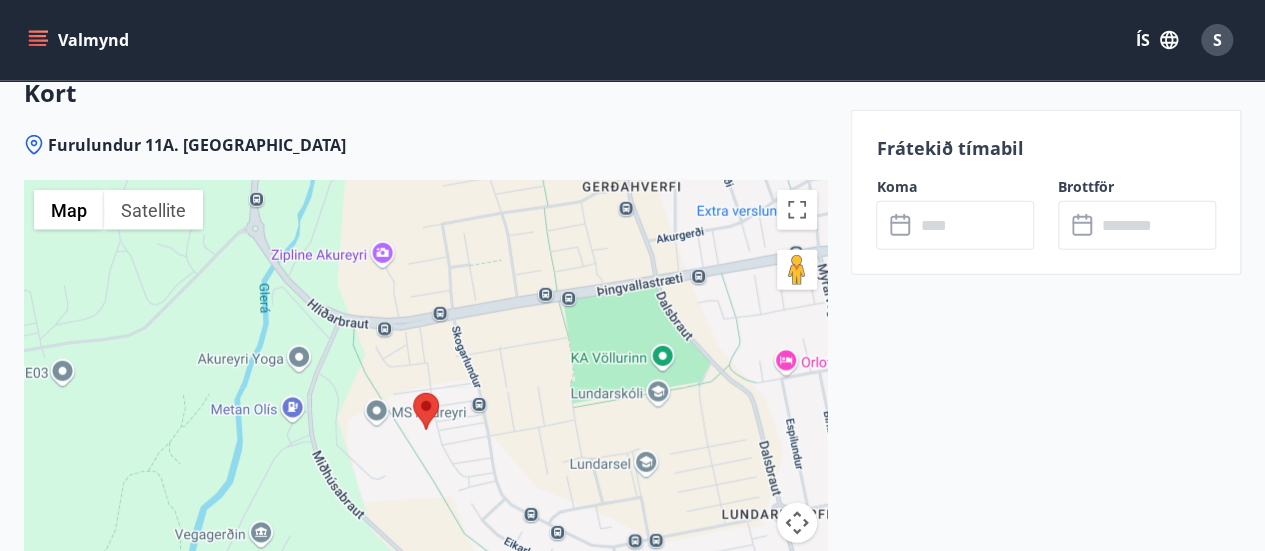 scroll, scrollTop: 2340, scrollLeft: 0, axis: vertical 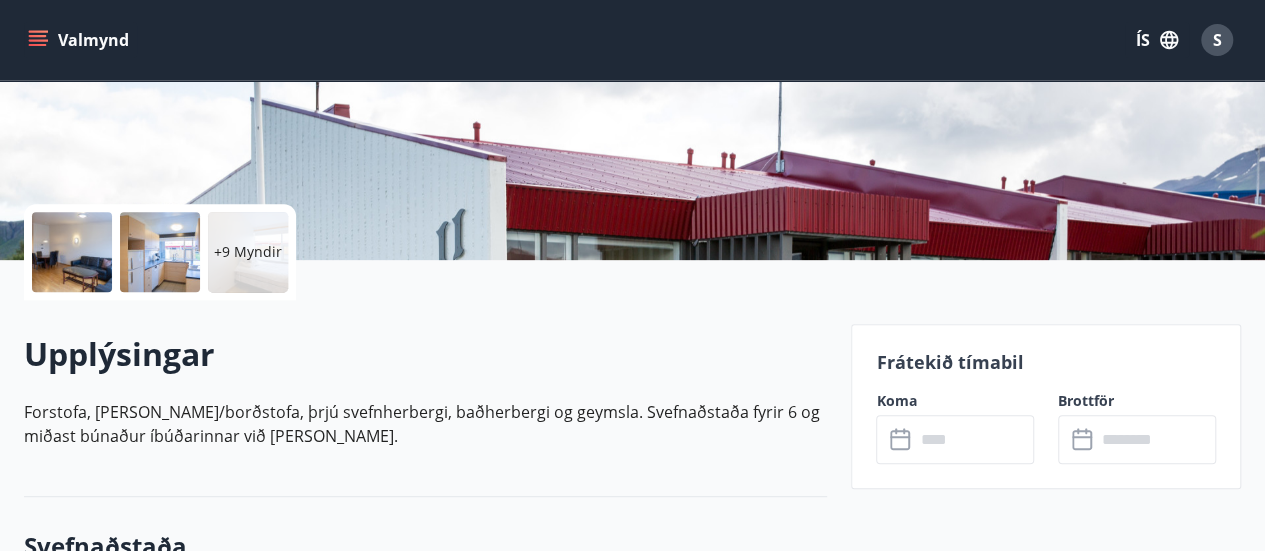 click at bounding box center (72, 252) 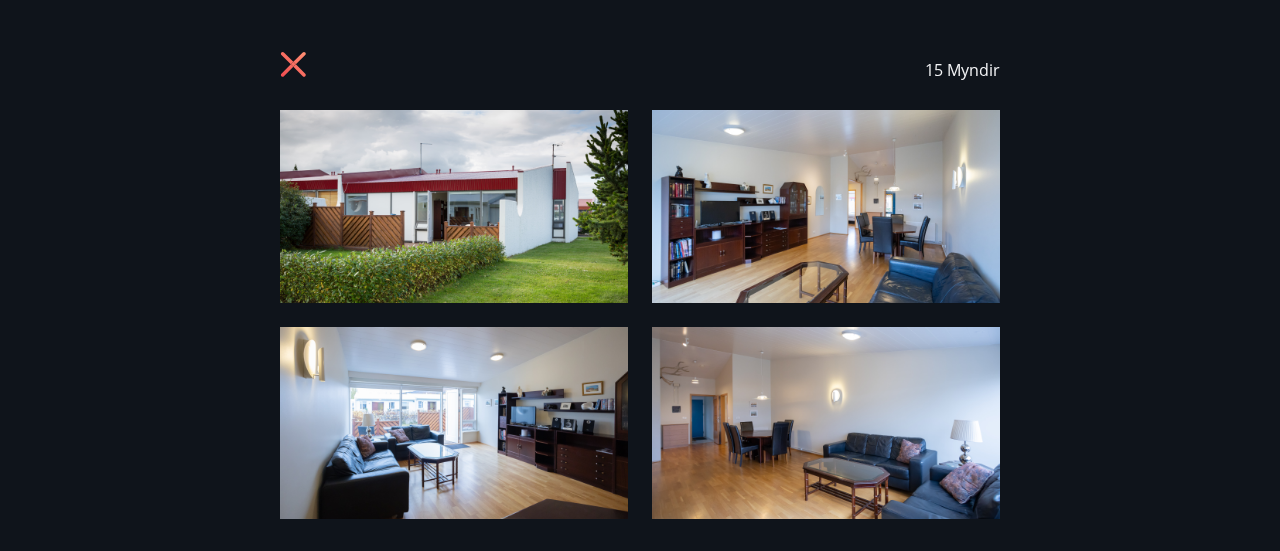 scroll, scrollTop: 0, scrollLeft: 0, axis: both 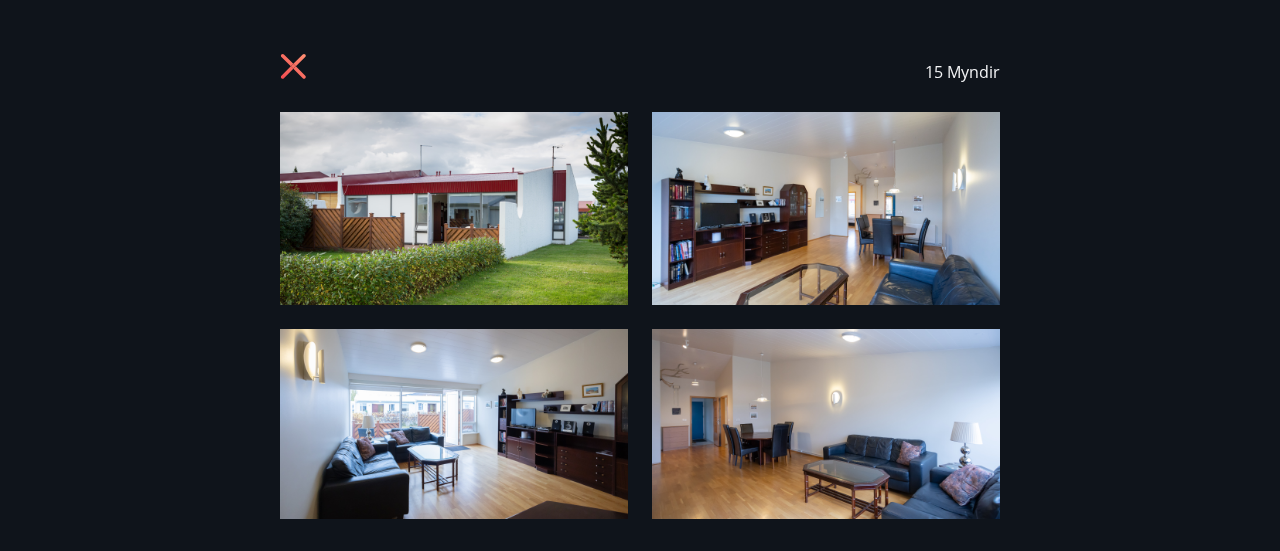 click 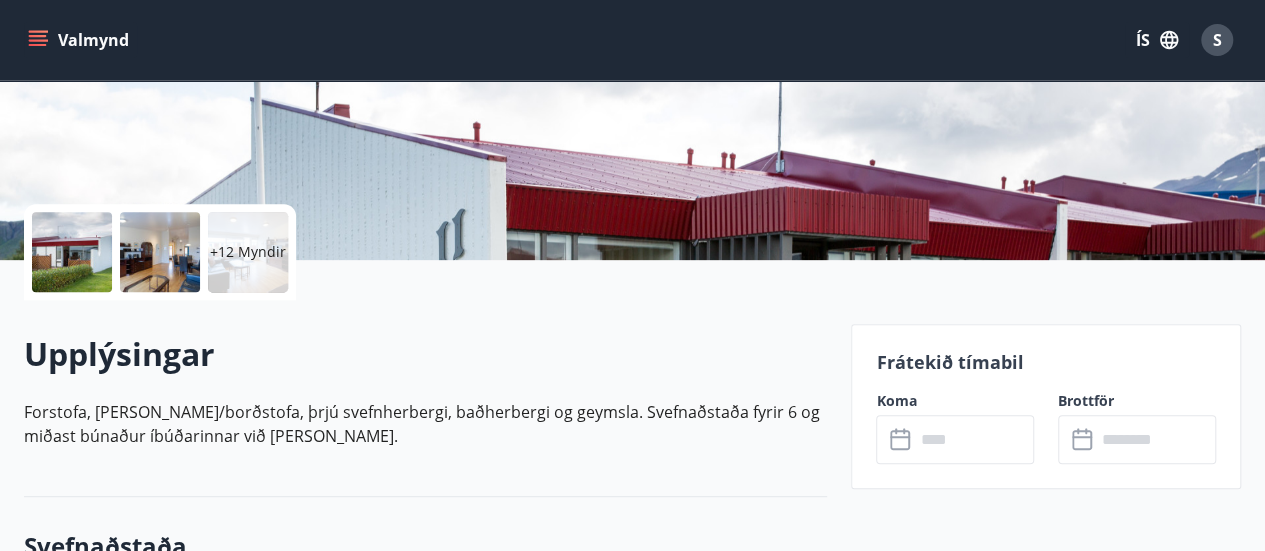 click on "S" at bounding box center (1217, 40) 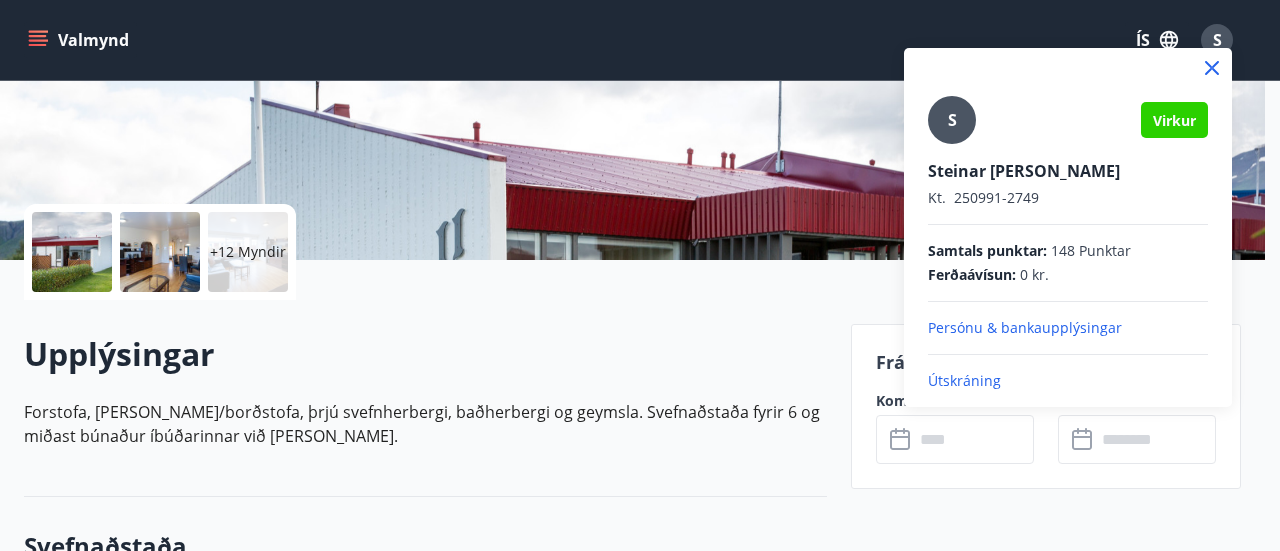 click on "Útskráning" at bounding box center [1068, 381] 